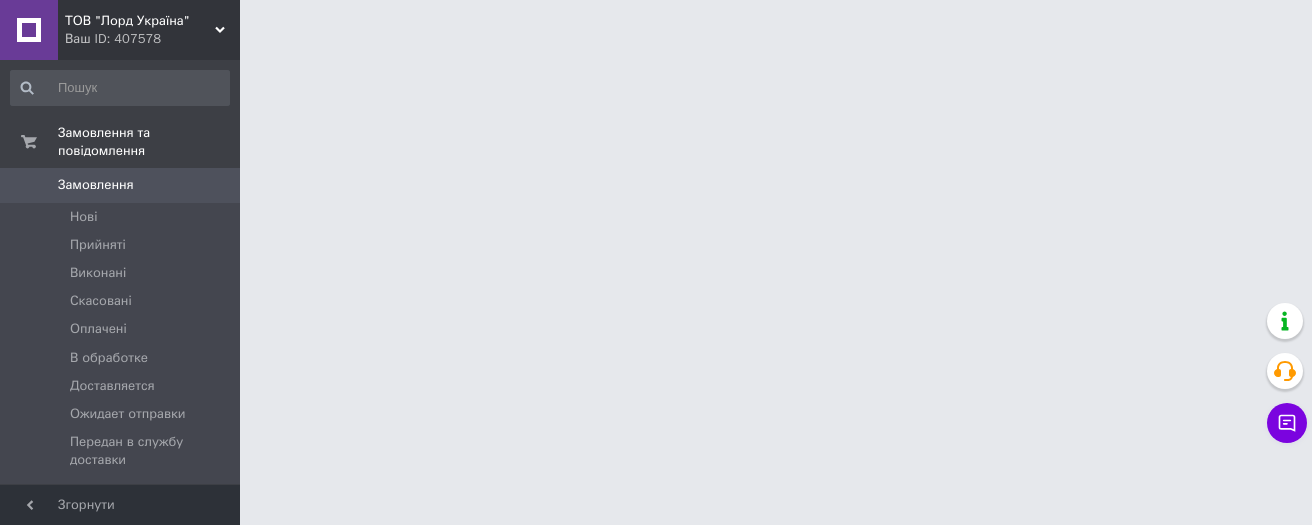 scroll, scrollTop: 0, scrollLeft: 0, axis: both 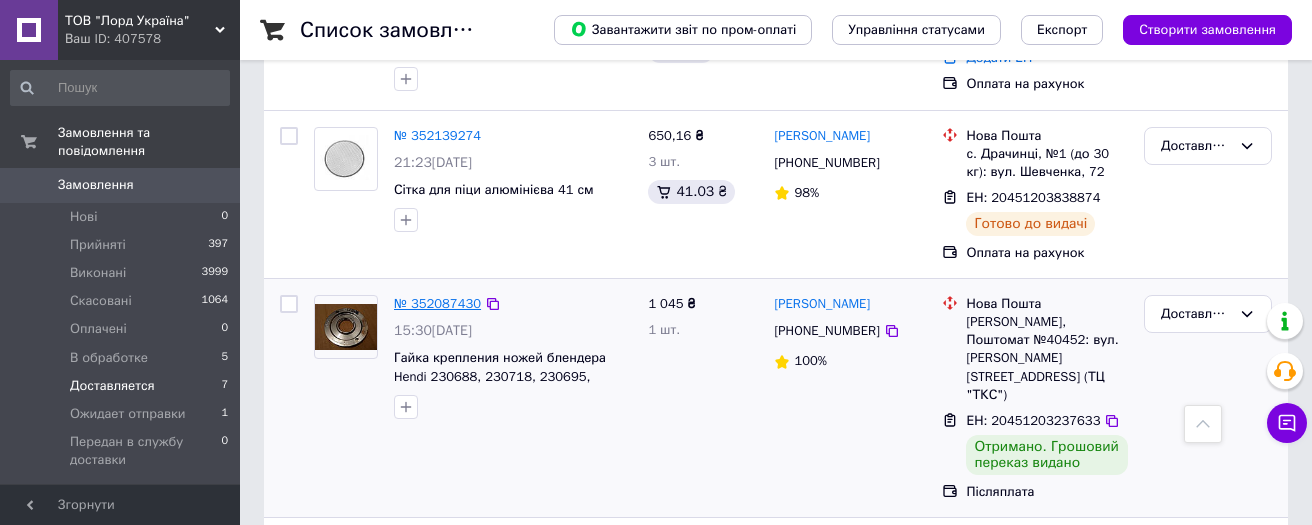 click on "№ 352087430" at bounding box center [437, 303] 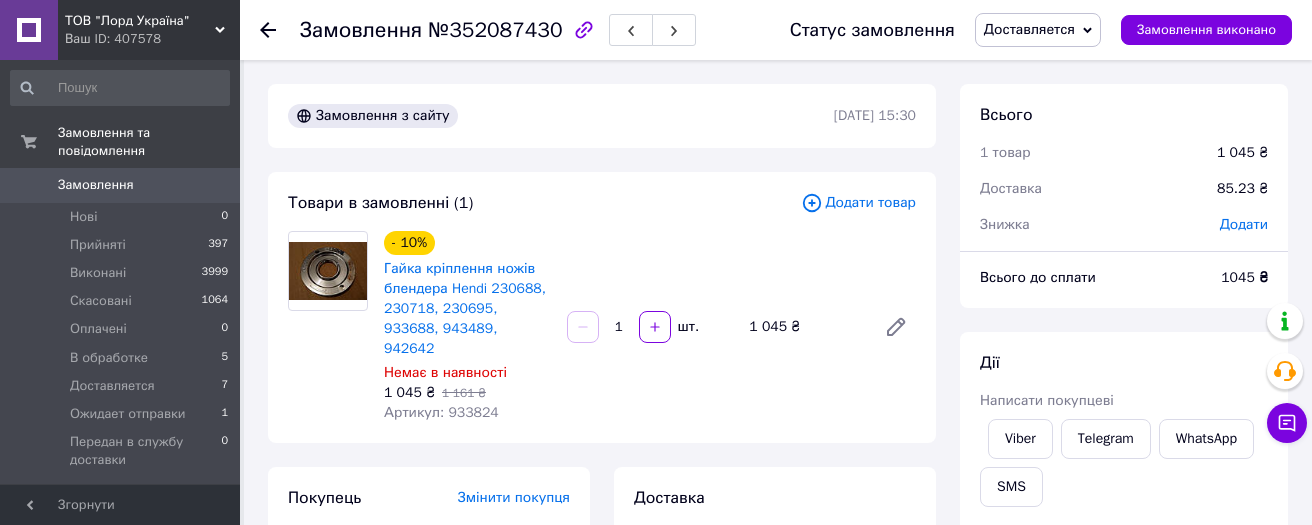 scroll, scrollTop: 319, scrollLeft: 0, axis: vertical 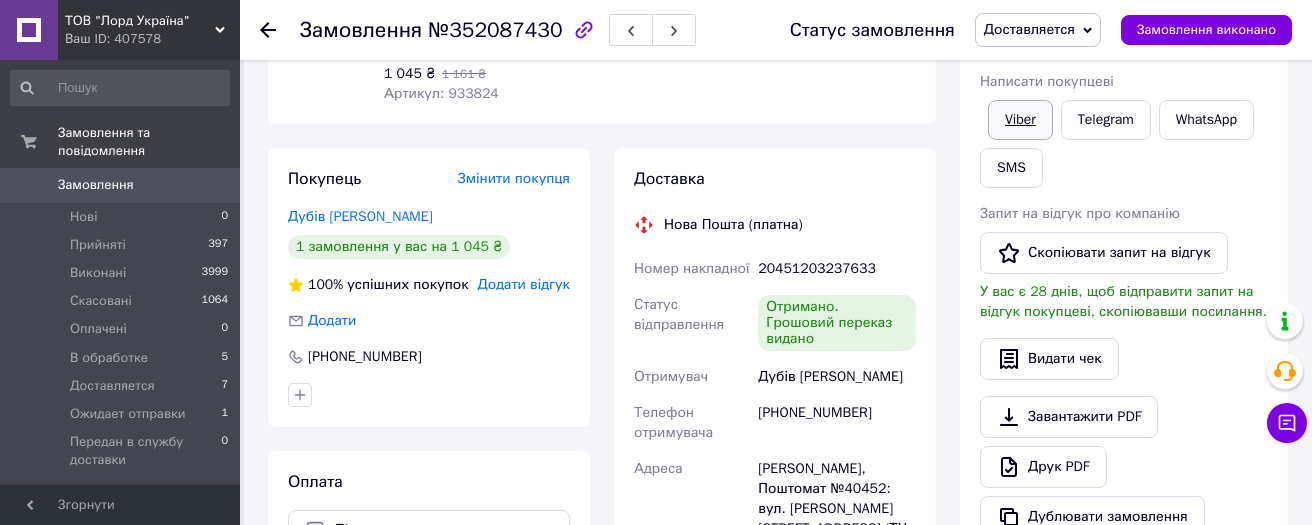 click on "Viber" at bounding box center (1020, 120) 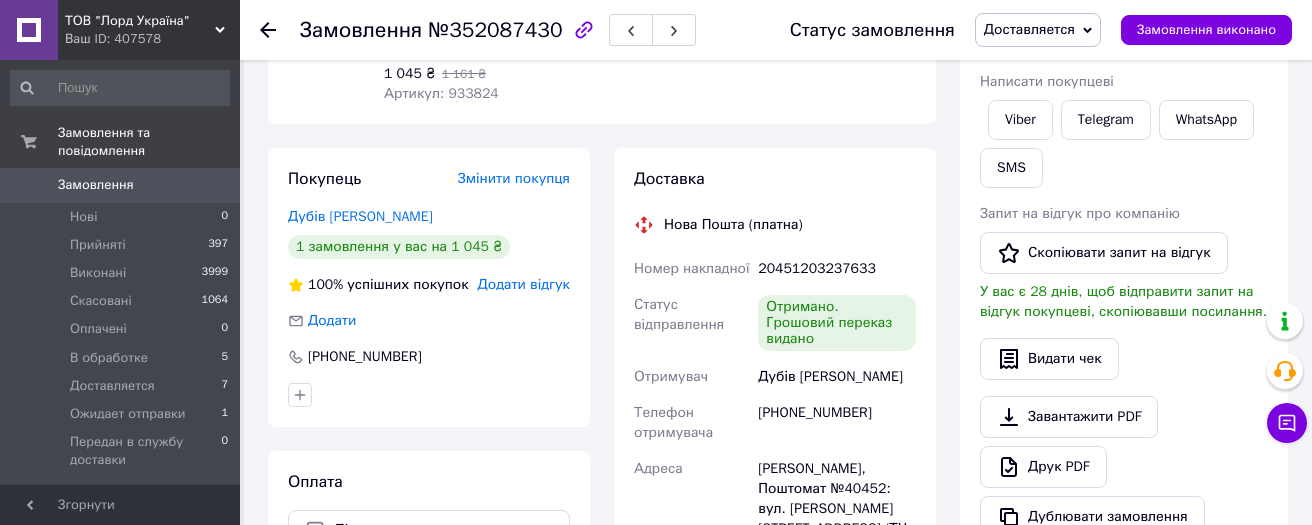 drag, startPoint x: 268, startPoint y: 31, endPoint x: 317, endPoint y: 54, distance: 54.129475 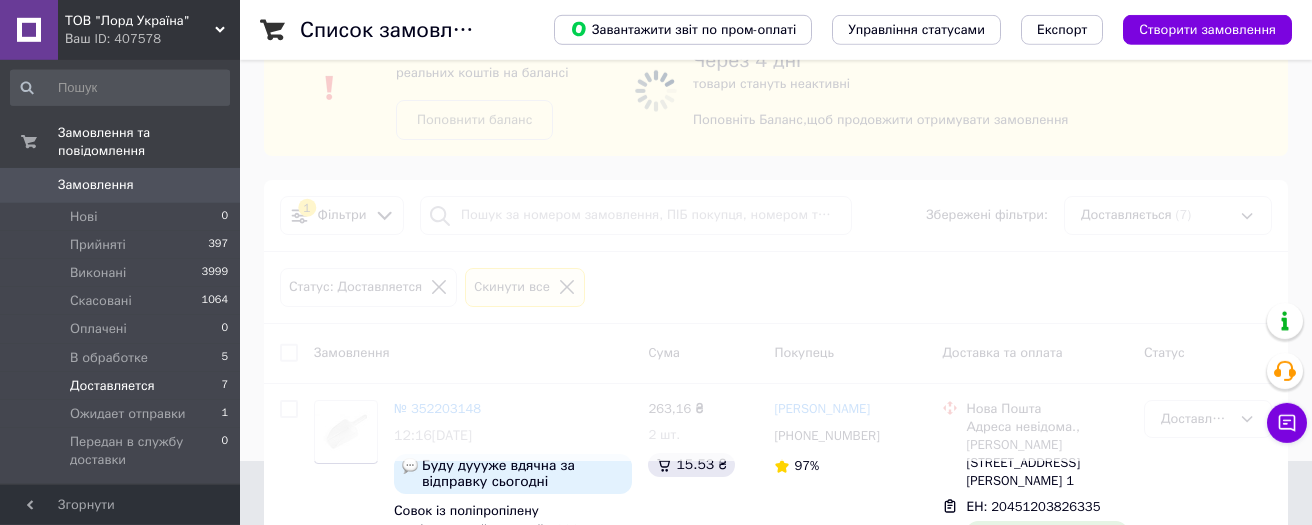 scroll, scrollTop: 175, scrollLeft: 0, axis: vertical 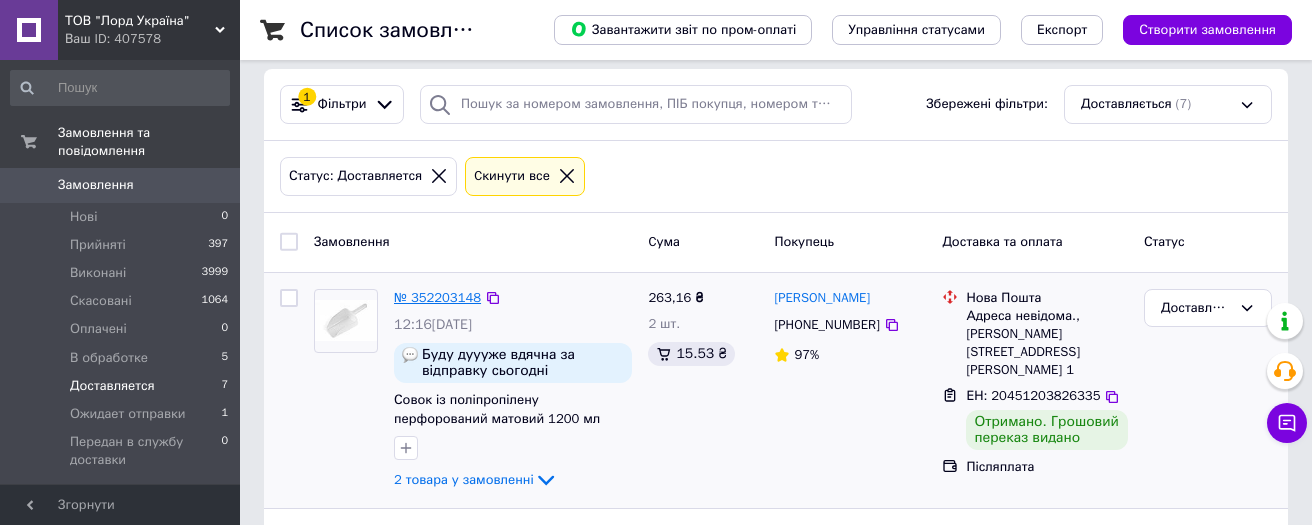 click on "№ 352203148" at bounding box center (437, 297) 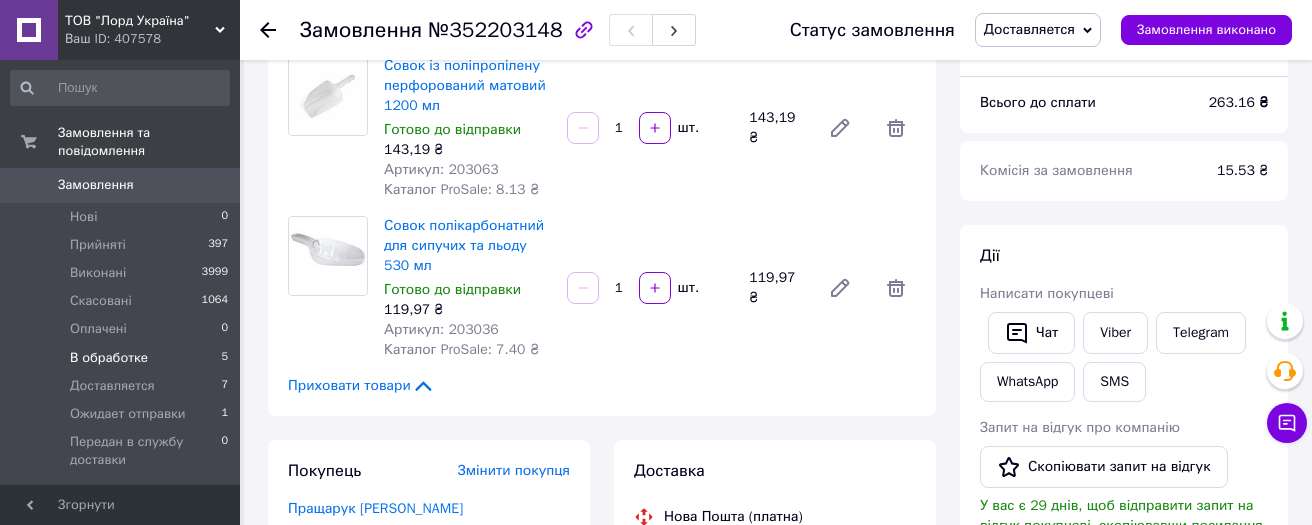 click on "В обработке" at bounding box center (109, 358) 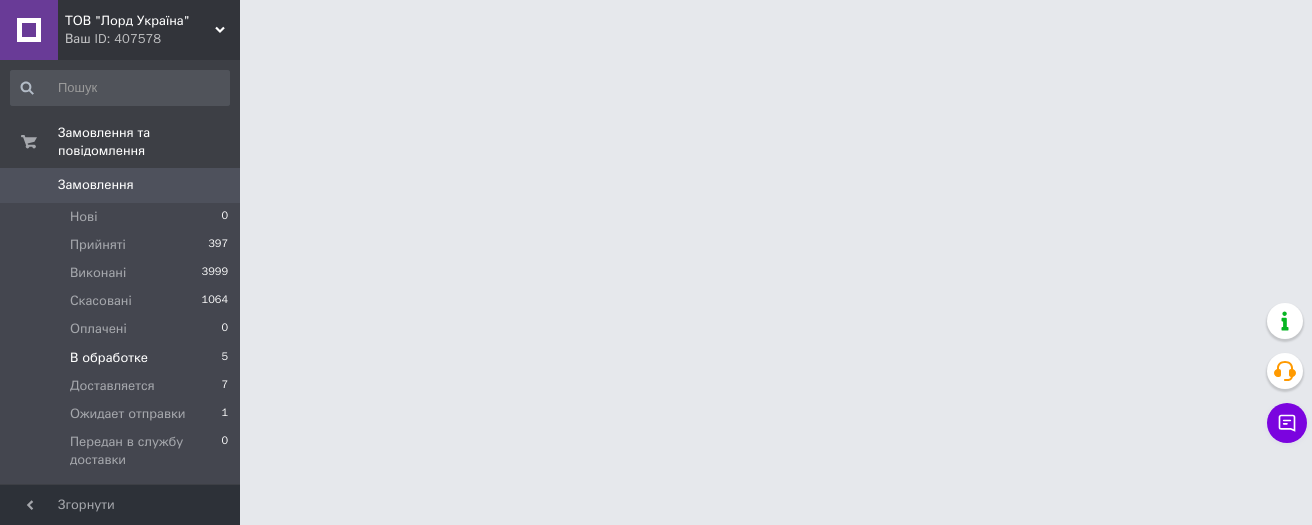 scroll, scrollTop: 0, scrollLeft: 0, axis: both 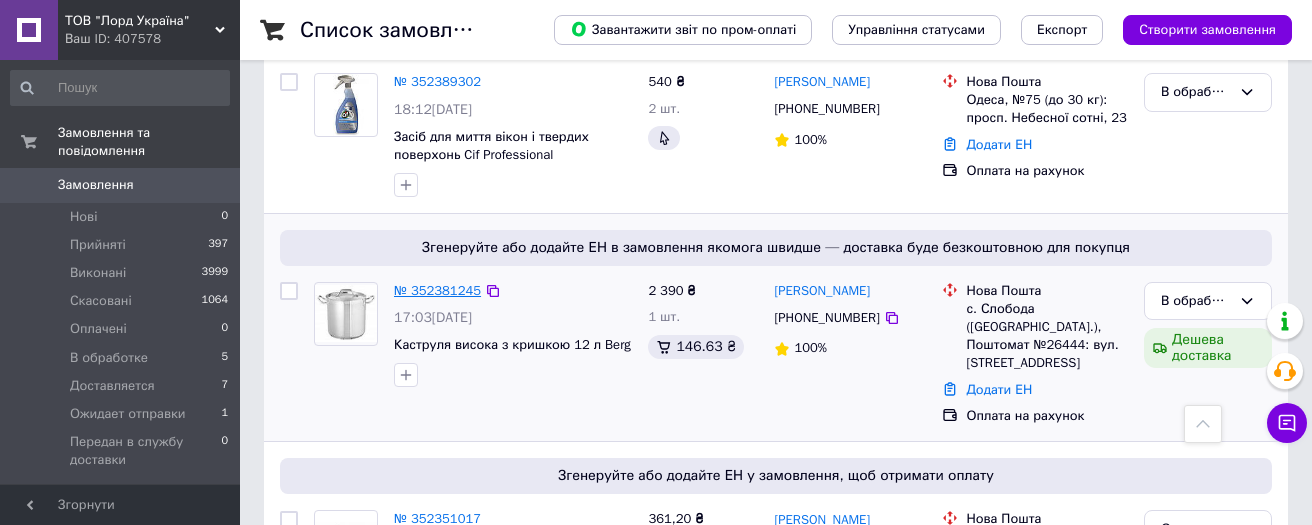click on "№ 352381245" at bounding box center [437, 290] 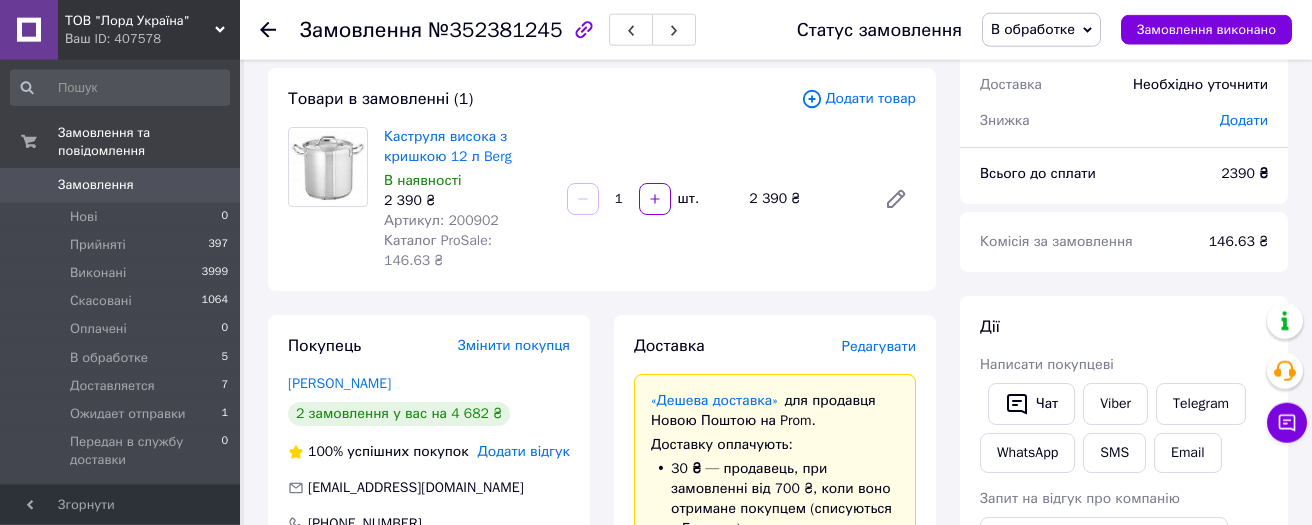 scroll, scrollTop: 98, scrollLeft: 0, axis: vertical 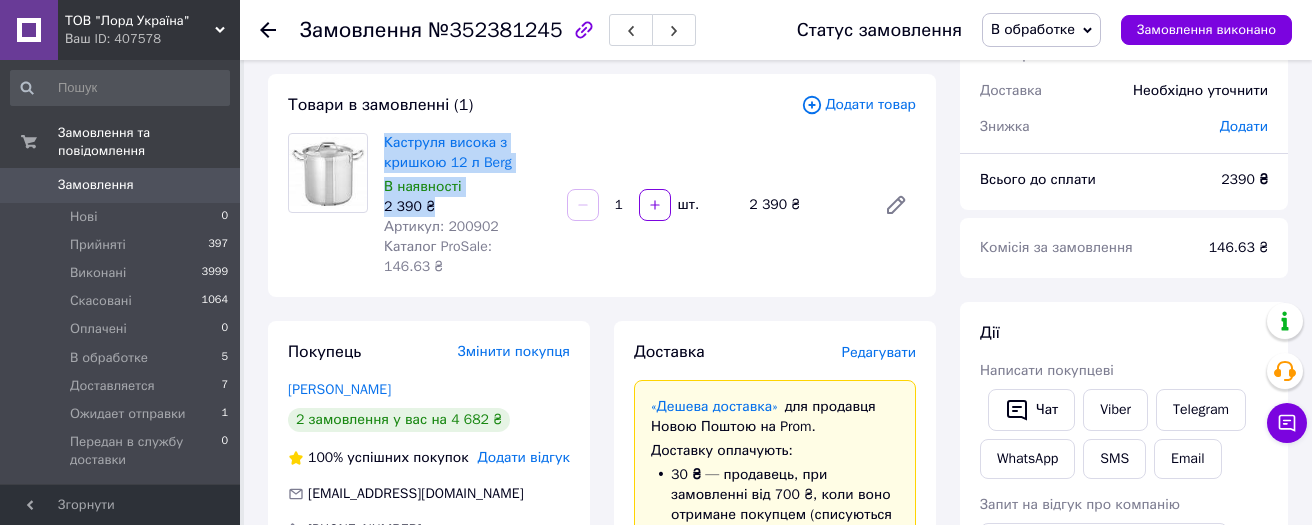 drag, startPoint x: 383, startPoint y: 131, endPoint x: 519, endPoint y: 202, distance: 153.41772 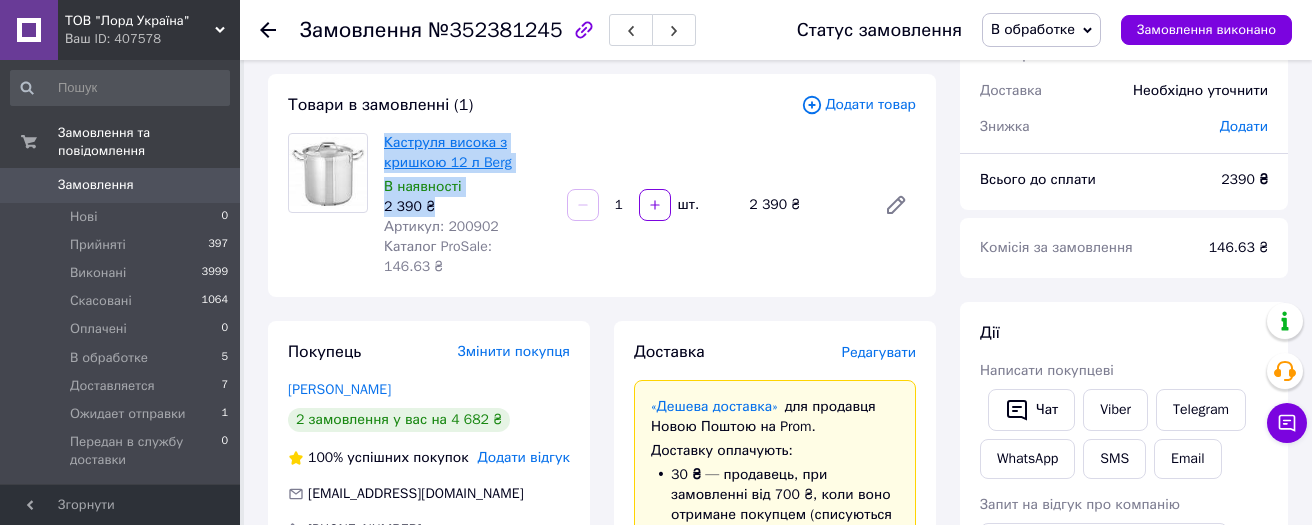 copy on "Каструля висока з кришкою 12 л Berg В наявності 2 390 ₴" 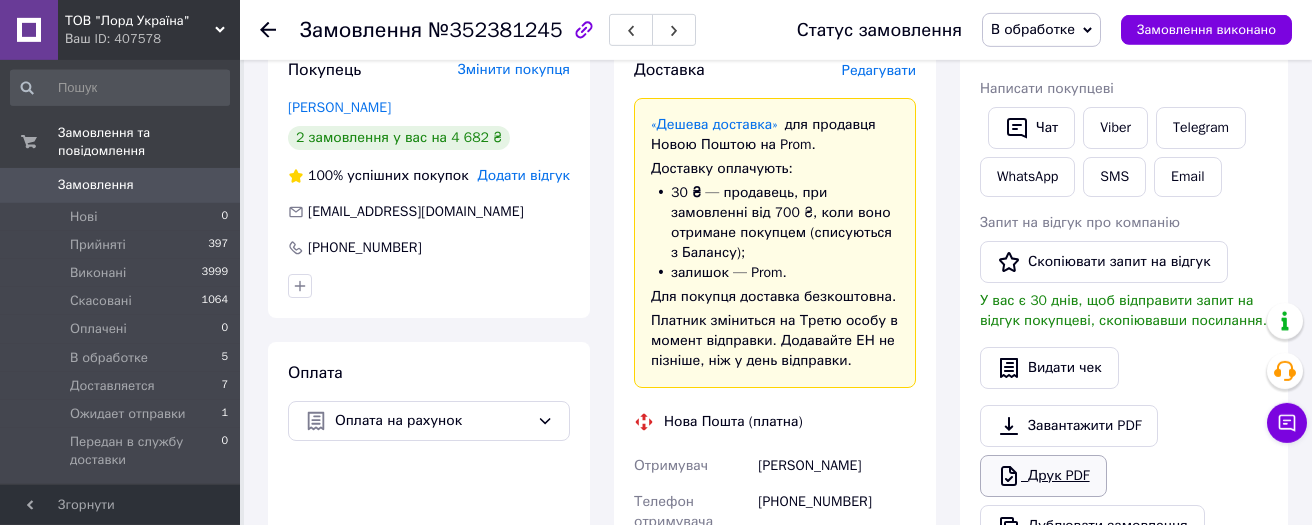 scroll, scrollTop: 418, scrollLeft: 0, axis: vertical 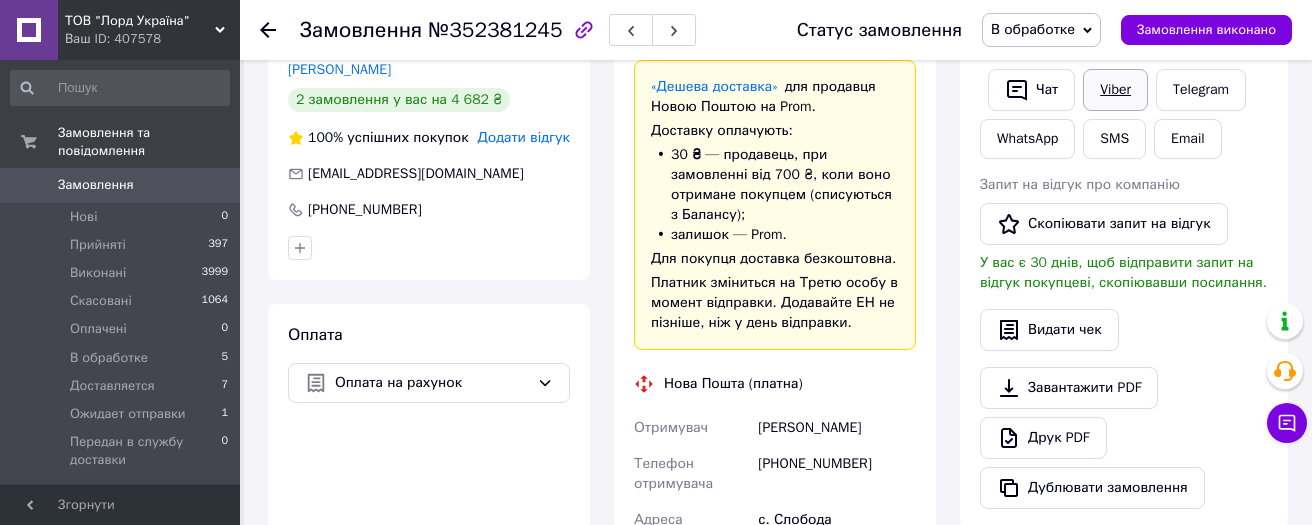 click on "Viber" at bounding box center (1115, 90) 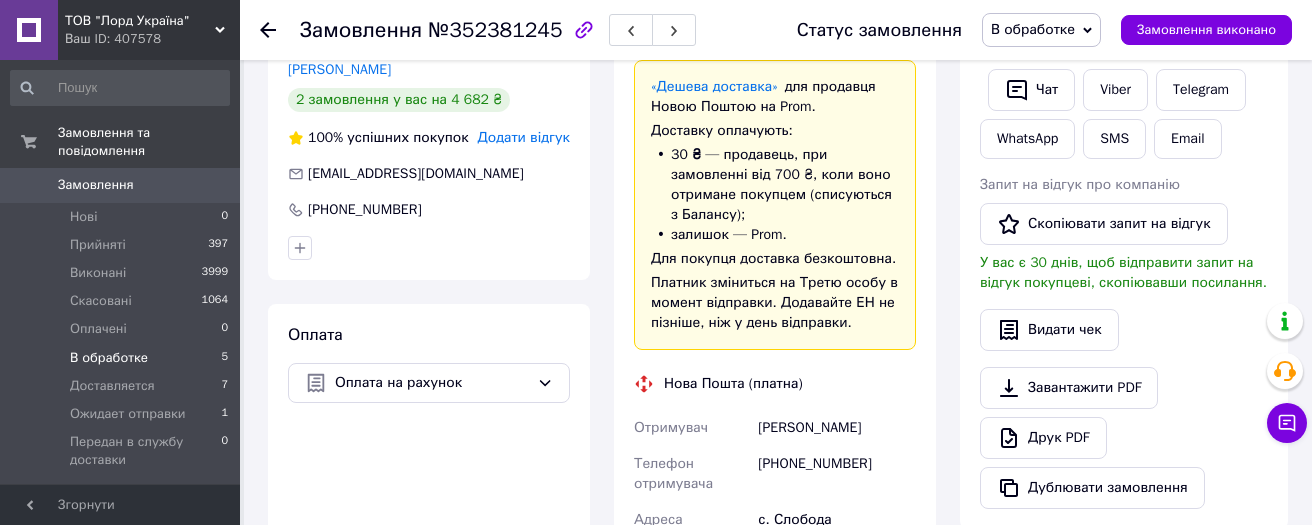 click on "В обработке" at bounding box center [109, 358] 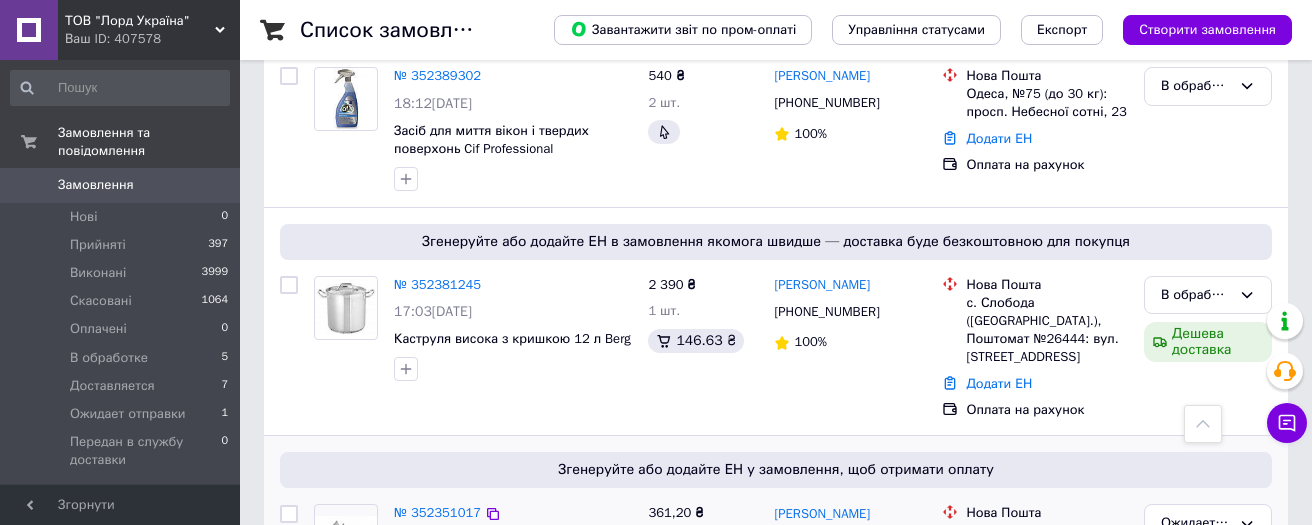 scroll, scrollTop: 319, scrollLeft: 0, axis: vertical 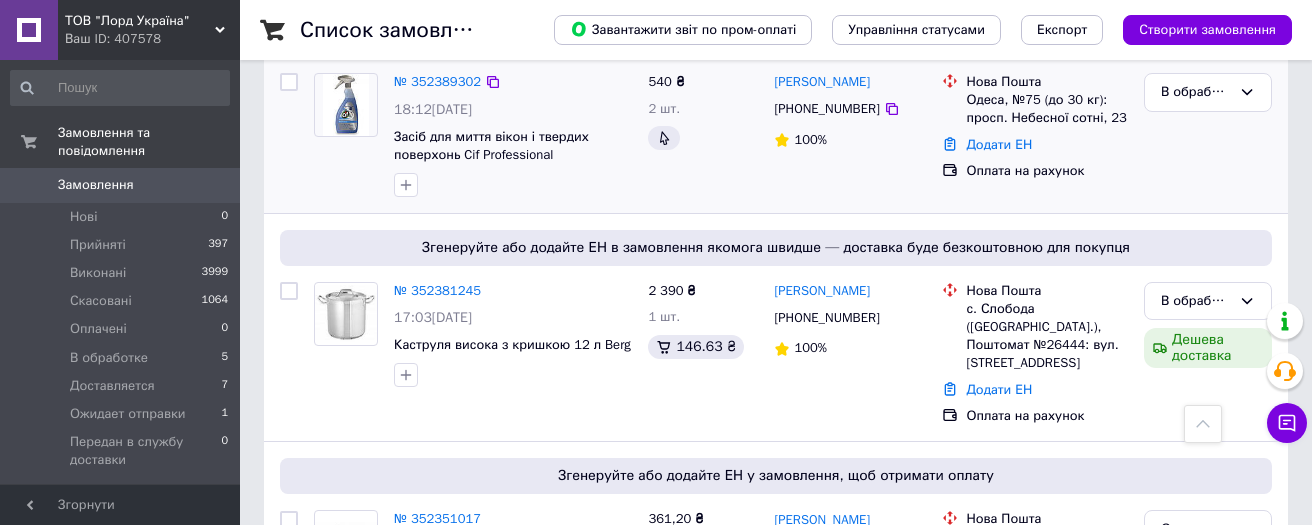 click on "№ 352389302" at bounding box center [437, 82] 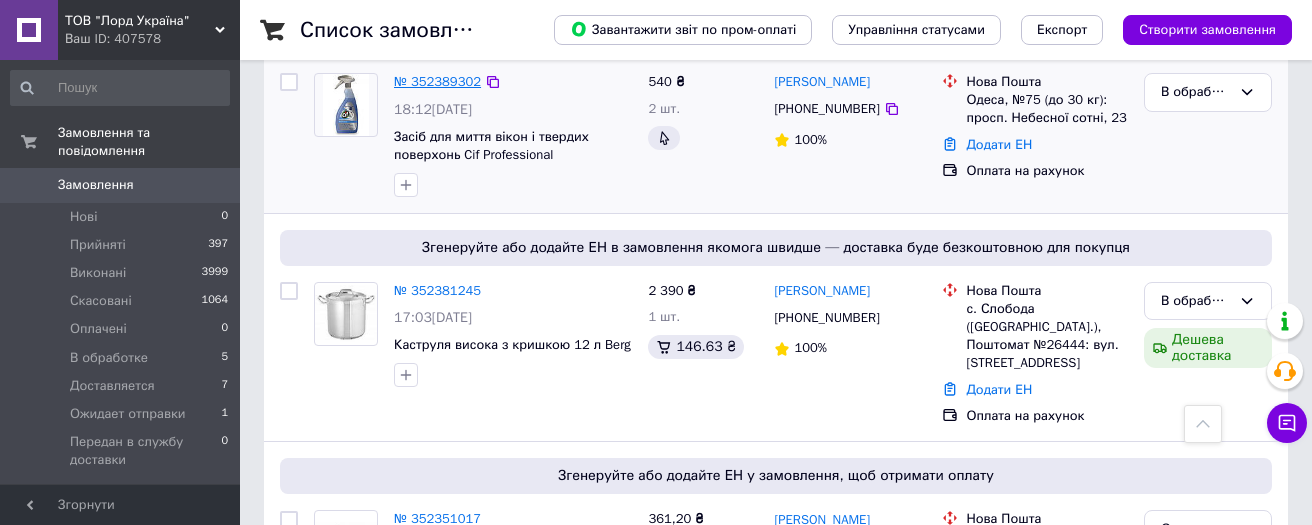 click on "№ 352389302" at bounding box center (437, 81) 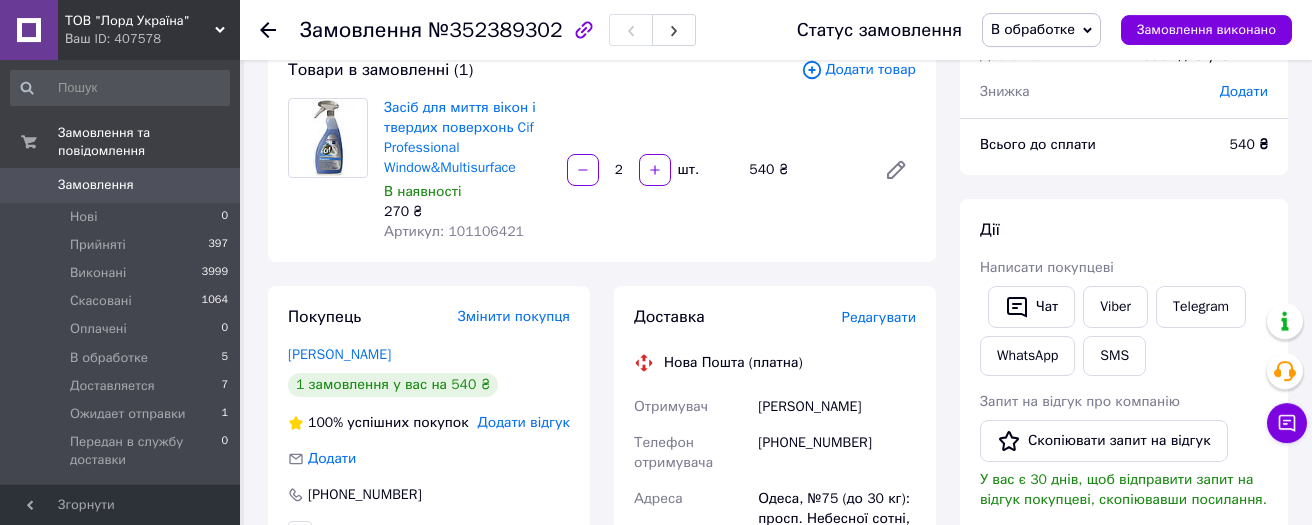 scroll, scrollTop: 106, scrollLeft: 0, axis: vertical 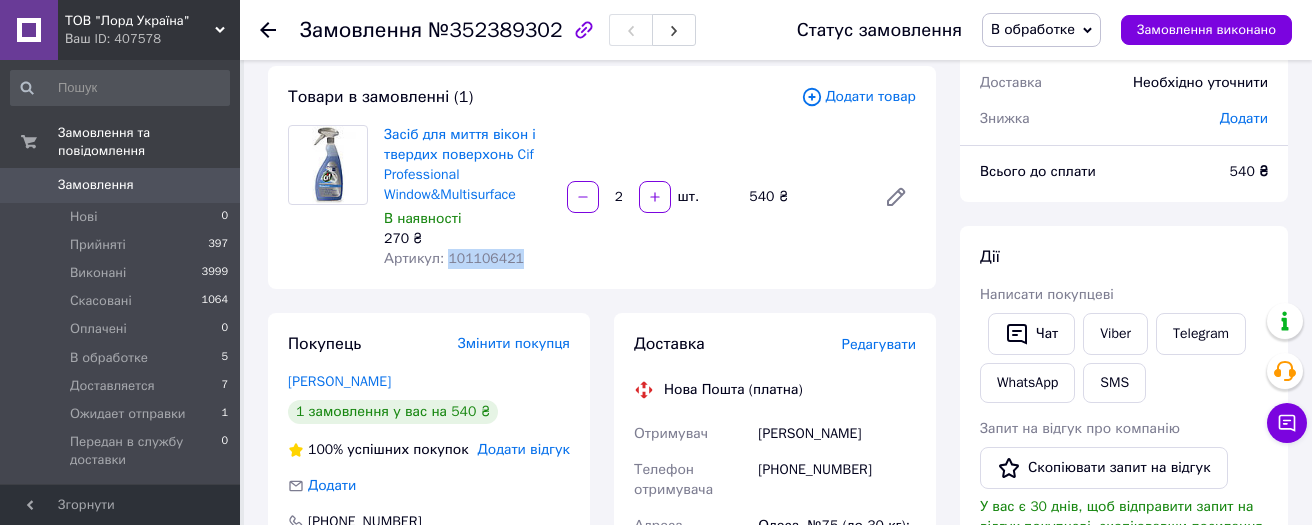 drag, startPoint x: 526, startPoint y: 262, endPoint x: 454, endPoint y: 260, distance: 72.02777 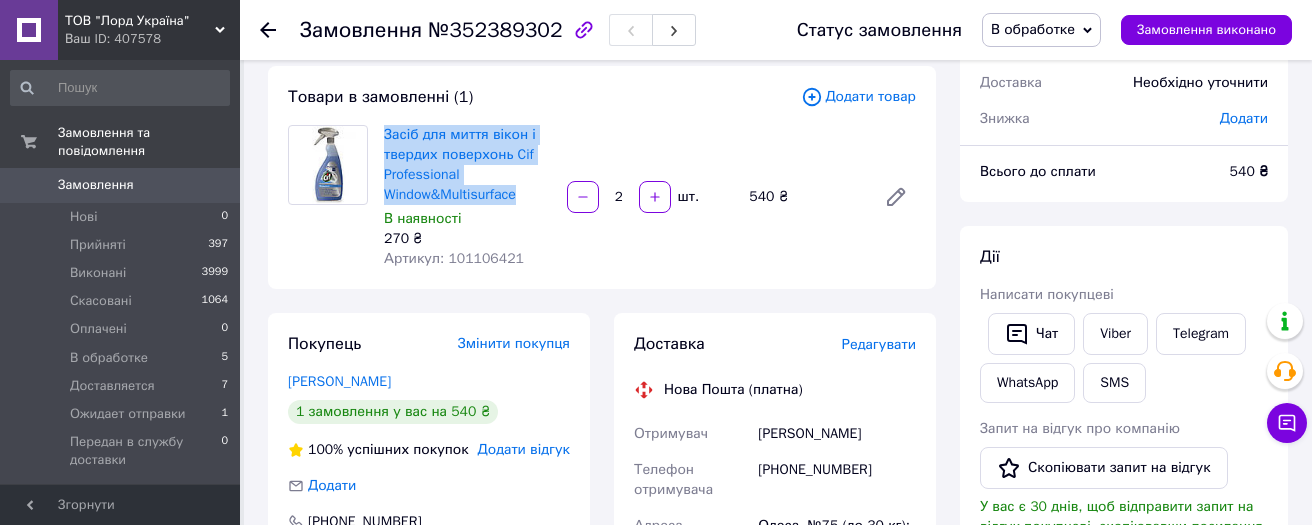 drag, startPoint x: 381, startPoint y: 123, endPoint x: 528, endPoint y: 200, distance: 165.94577 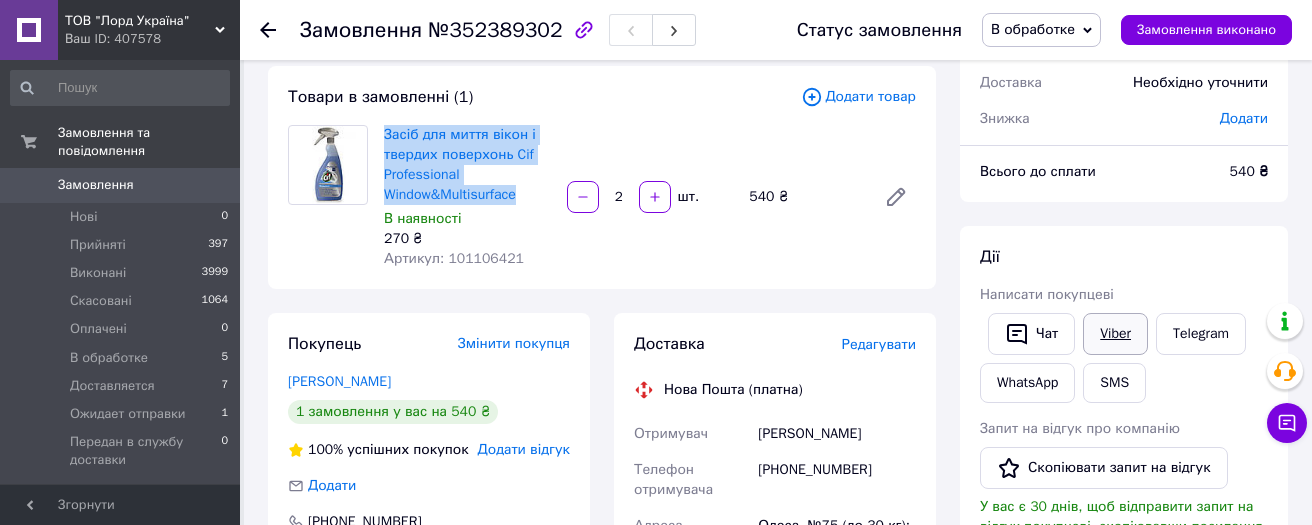 click on "Viber" at bounding box center [1115, 334] 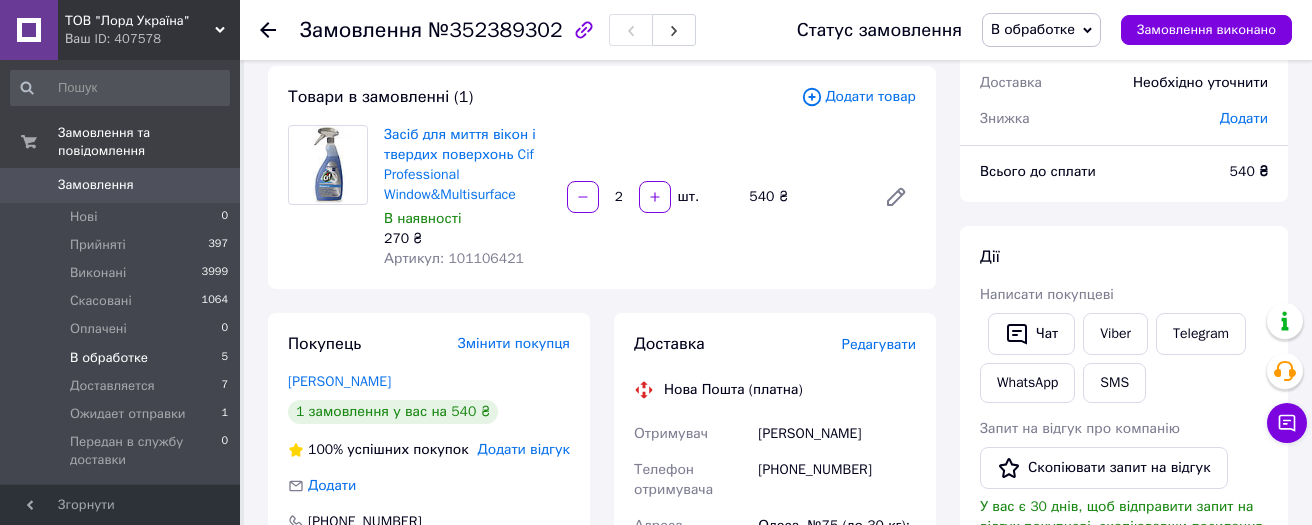 click on "В обработке" at bounding box center (109, 358) 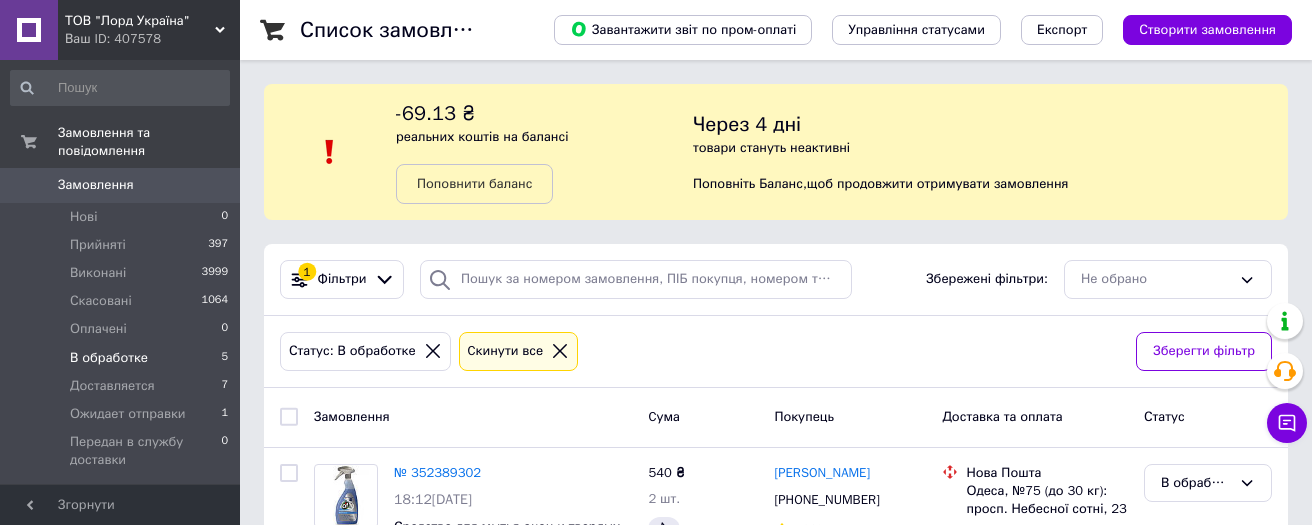 click on "В обработке" at bounding box center [109, 358] 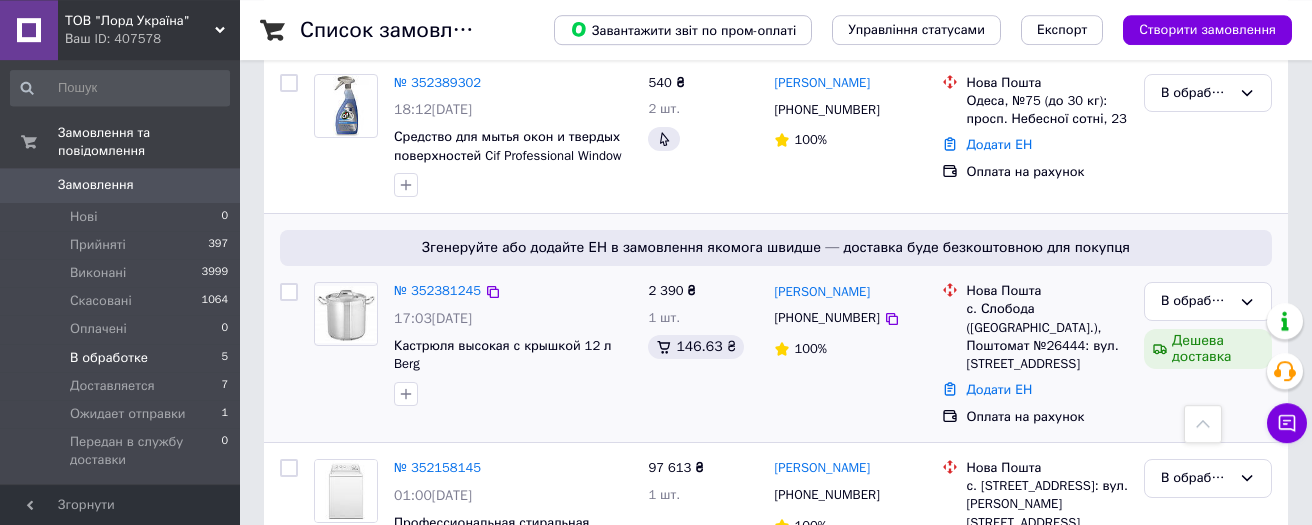 scroll, scrollTop: 639, scrollLeft: 0, axis: vertical 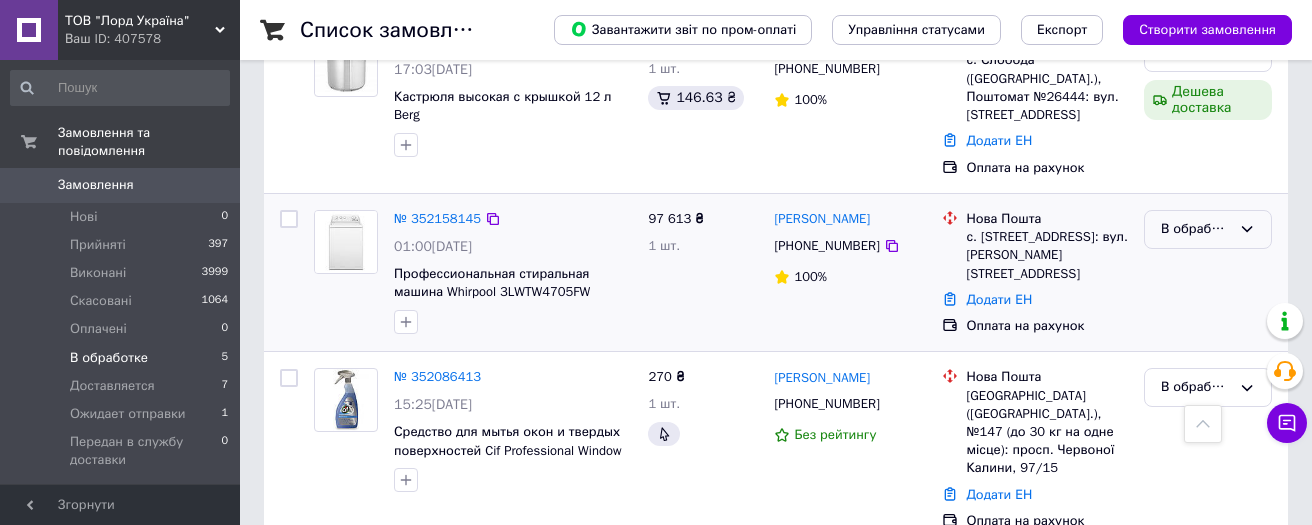 click 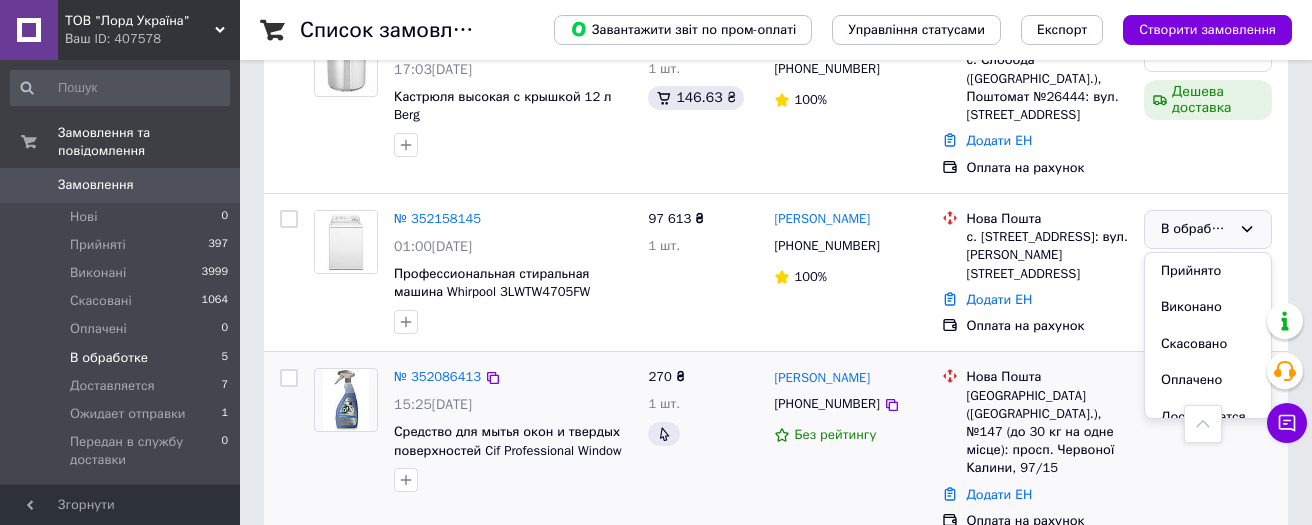 click on "[PERSON_NAME] [PHONE_NUMBER] Без рейтингу" at bounding box center (850, 449) 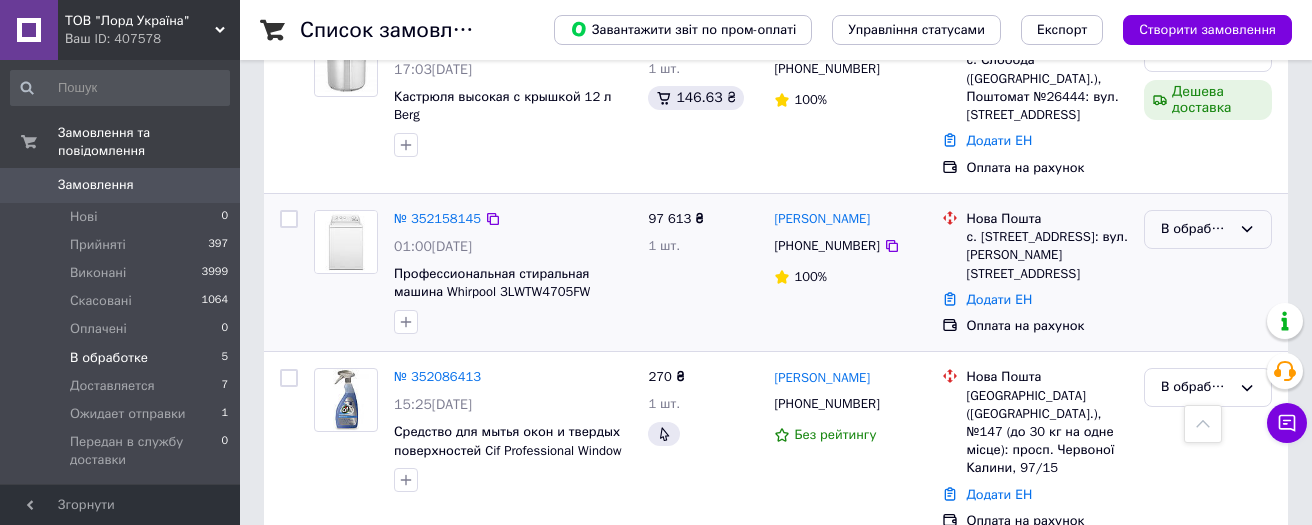 click 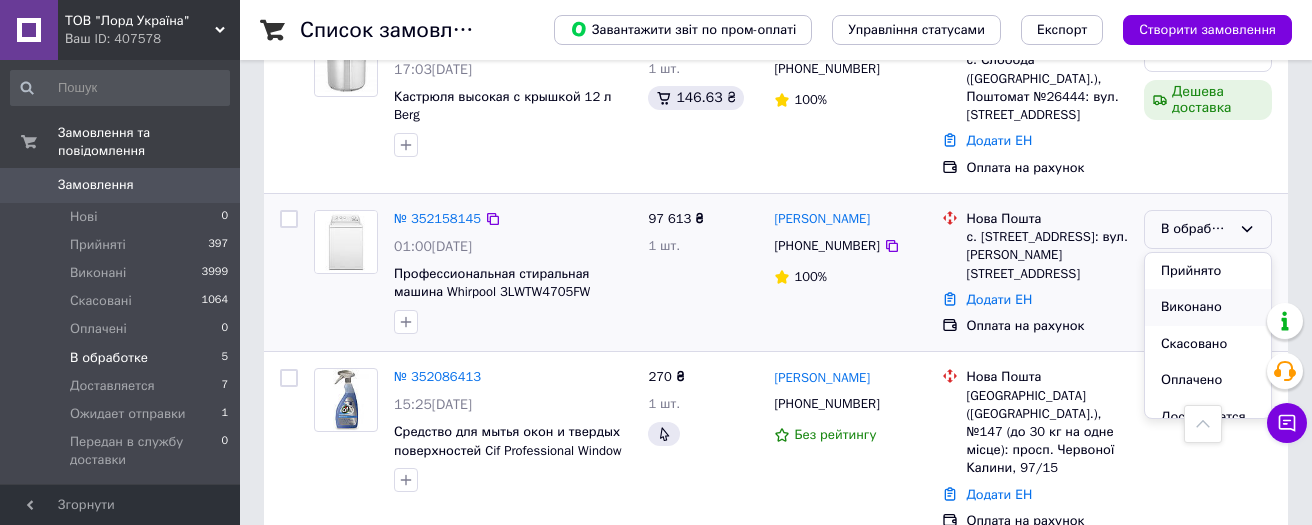 click on "Виконано" at bounding box center (1208, 307) 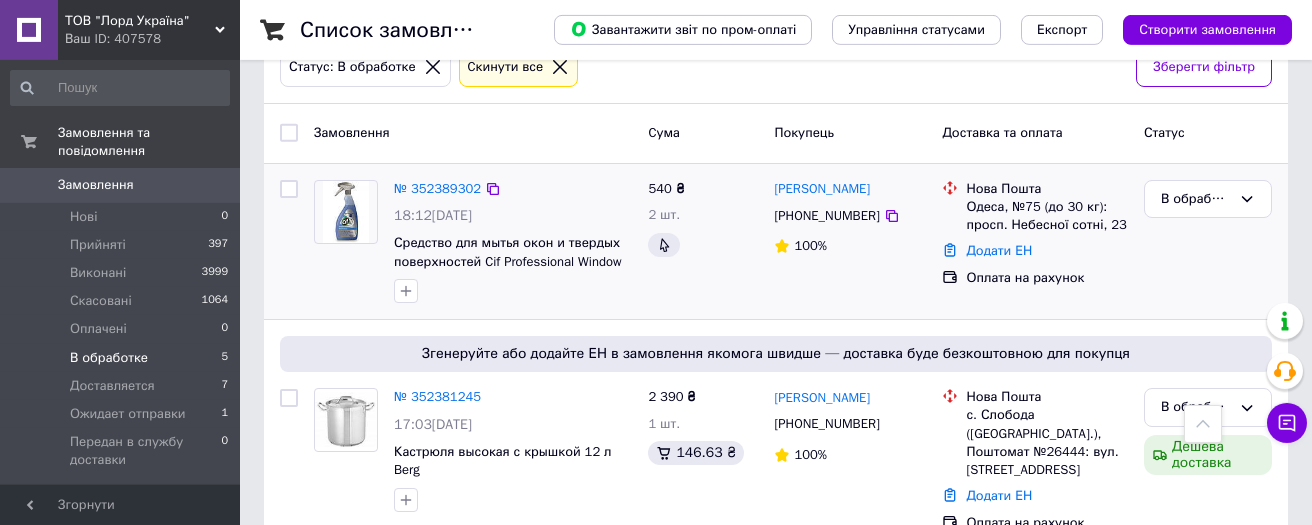 scroll, scrollTop: 232, scrollLeft: 0, axis: vertical 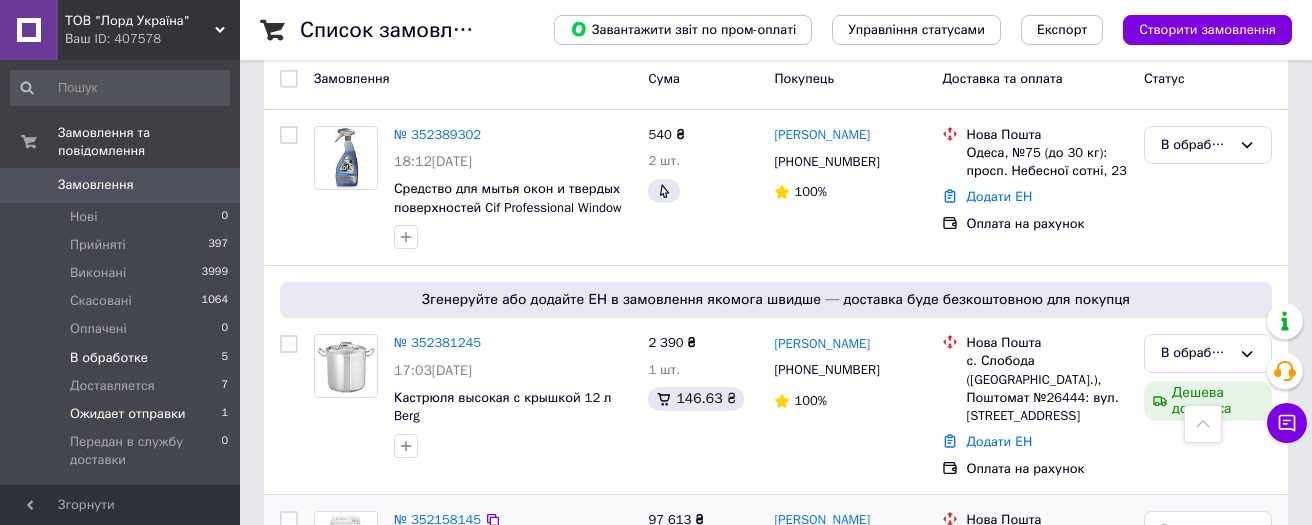 click on "Ожидает отправки" at bounding box center (128, 414) 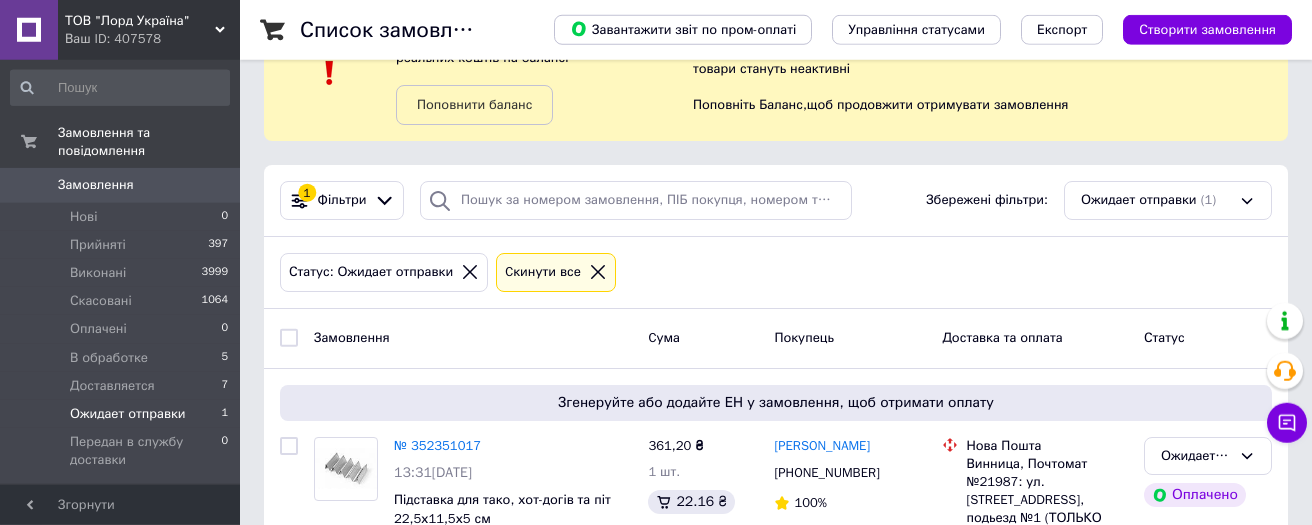 scroll, scrollTop: 172, scrollLeft: 0, axis: vertical 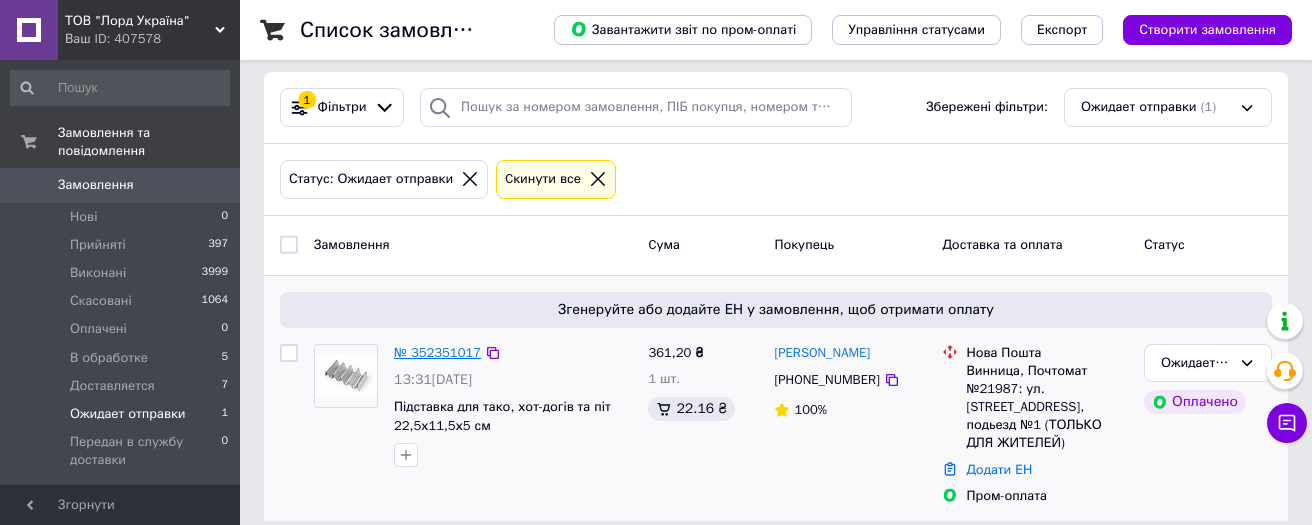click on "№ 352351017" at bounding box center [437, 352] 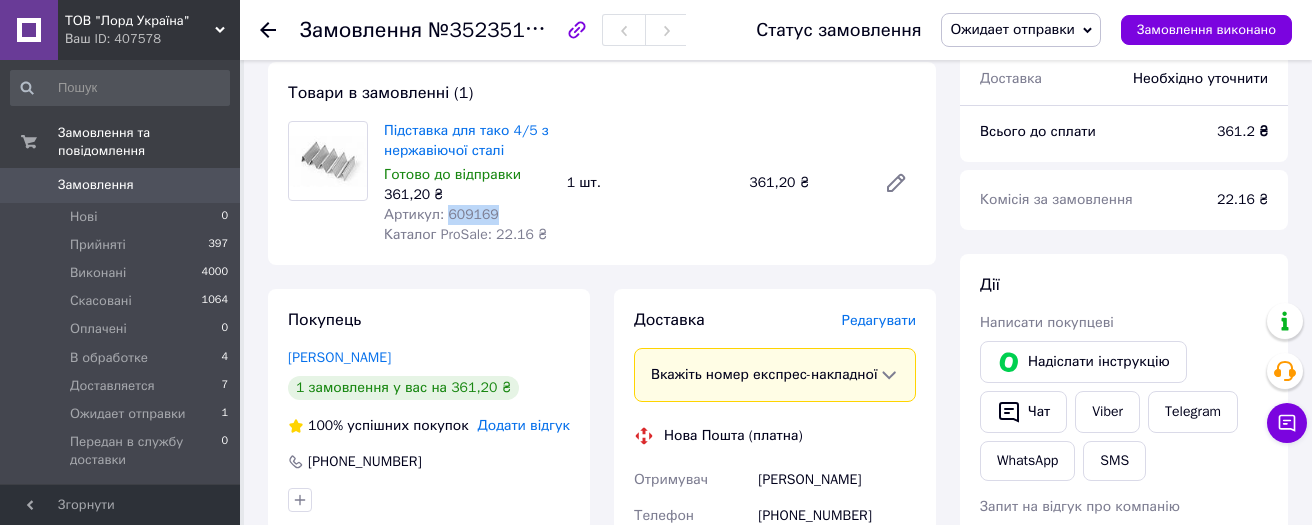 drag, startPoint x: 509, startPoint y: 217, endPoint x: 444, endPoint y: 212, distance: 65.192024 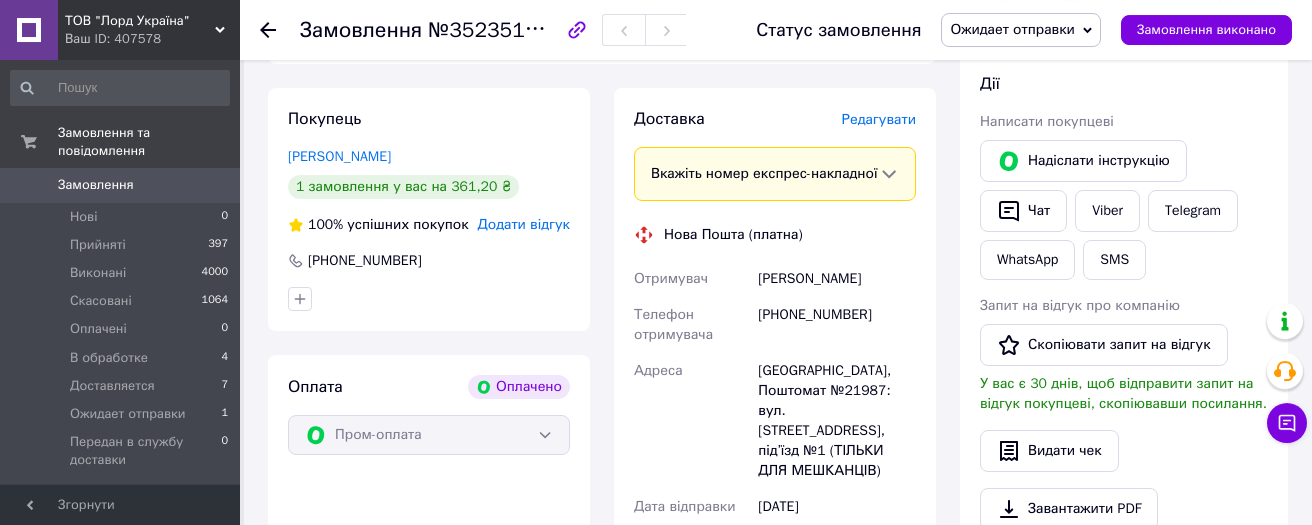 scroll, scrollTop: 386, scrollLeft: 0, axis: vertical 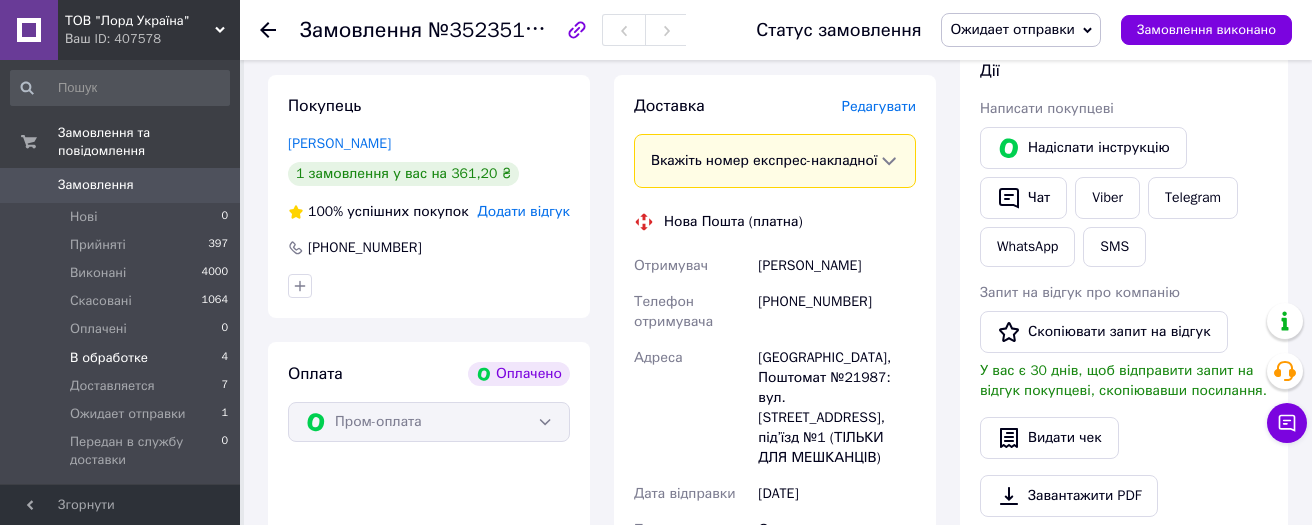 click on "В обработке" at bounding box center [109, 358] 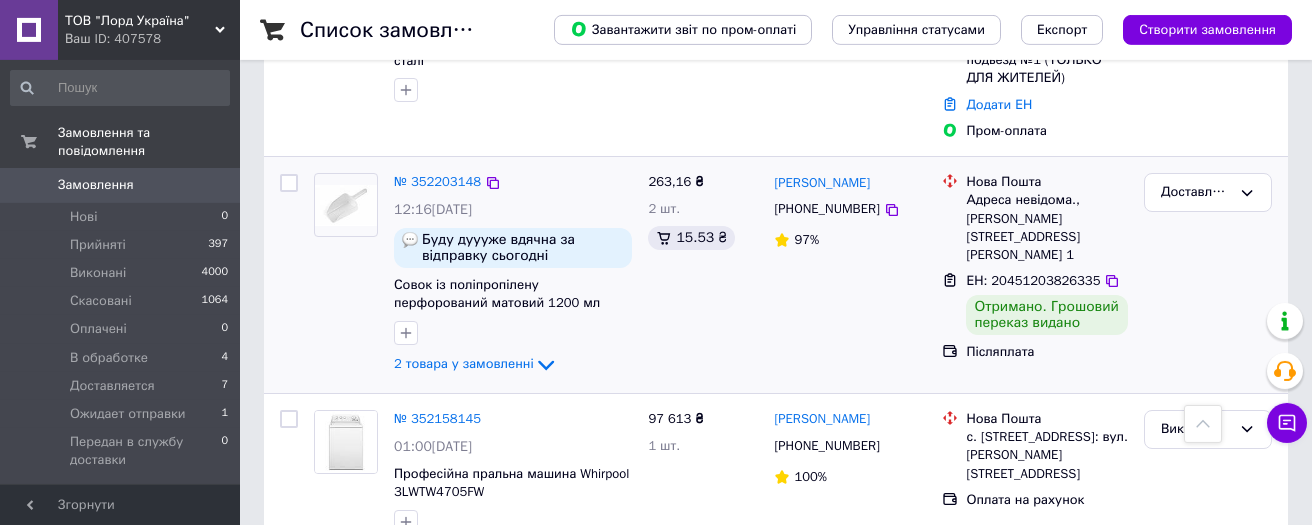scroll, scrollTop: 639, scrollLeft: 0, axis: vertical 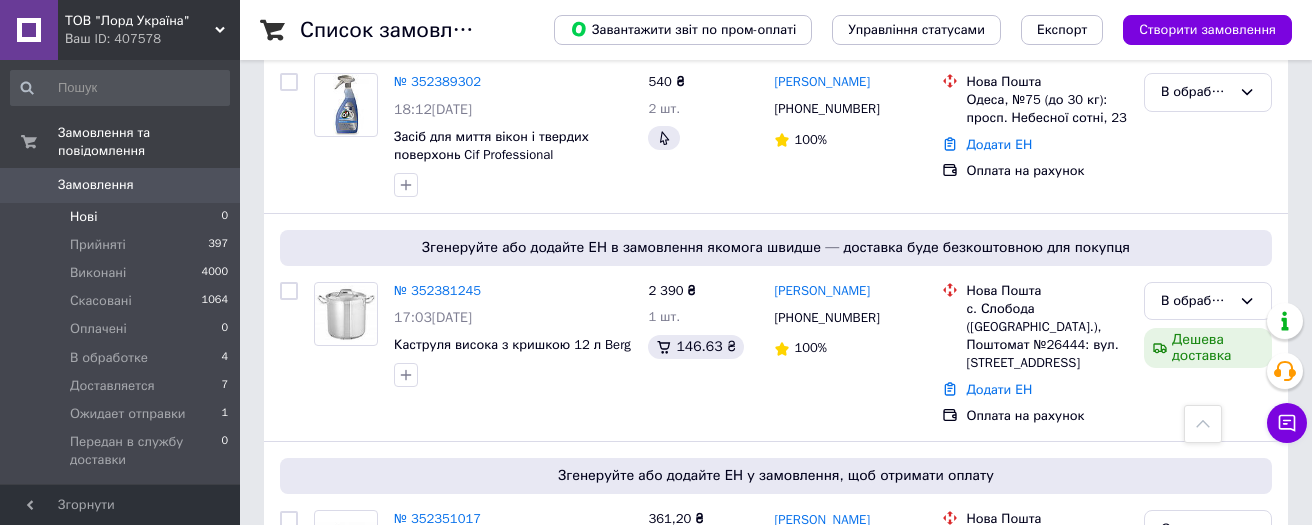 click on "Нові" at bounding box center [83, 217] 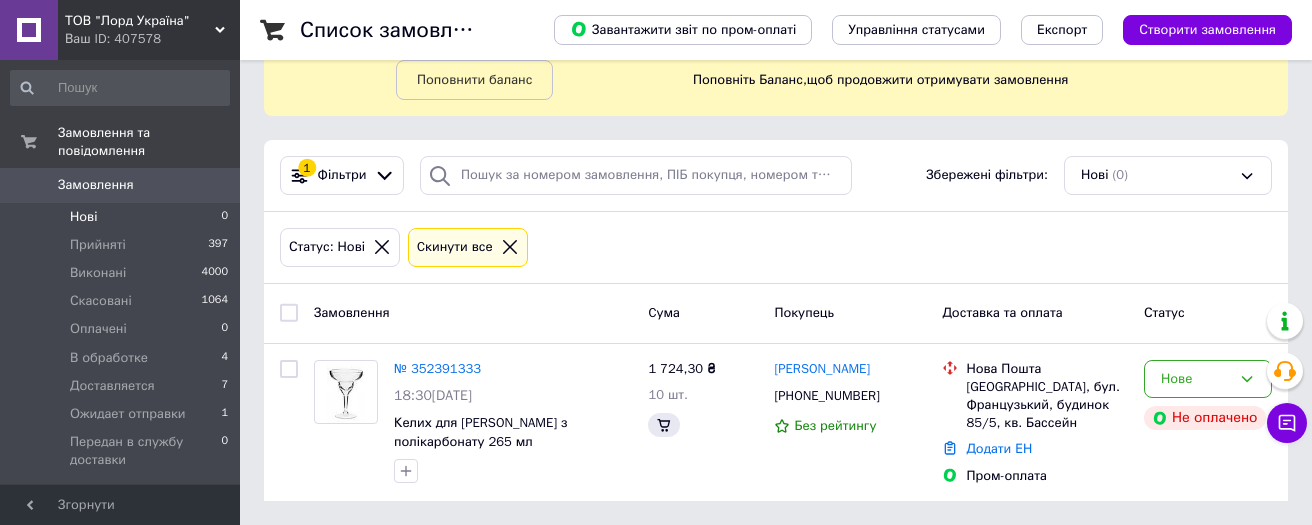 scroll, scrollTop: 0, scrollLeft: 0, axis: both 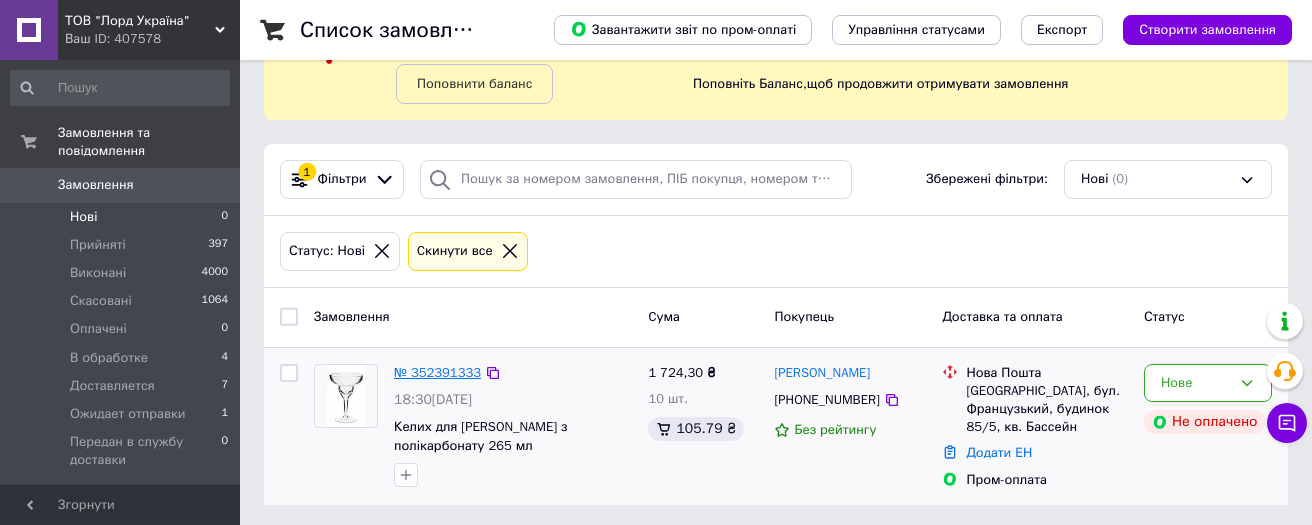 click on "№ 352391333" at bounding box center (437, 372) 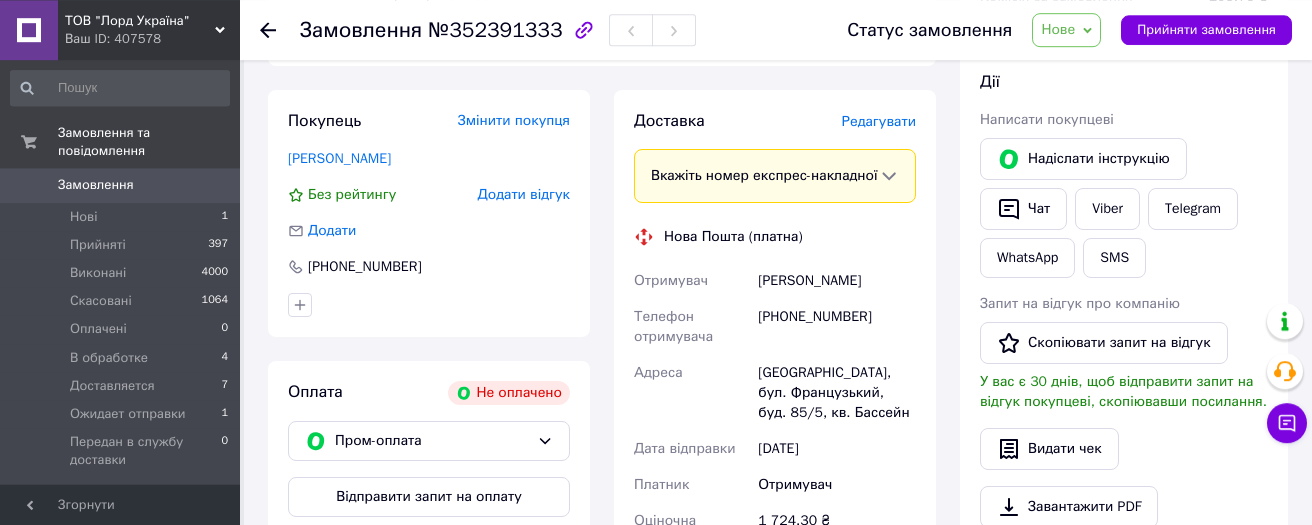 scroll, scrollTop: 420, scrollLeft: 0, axis: vertical 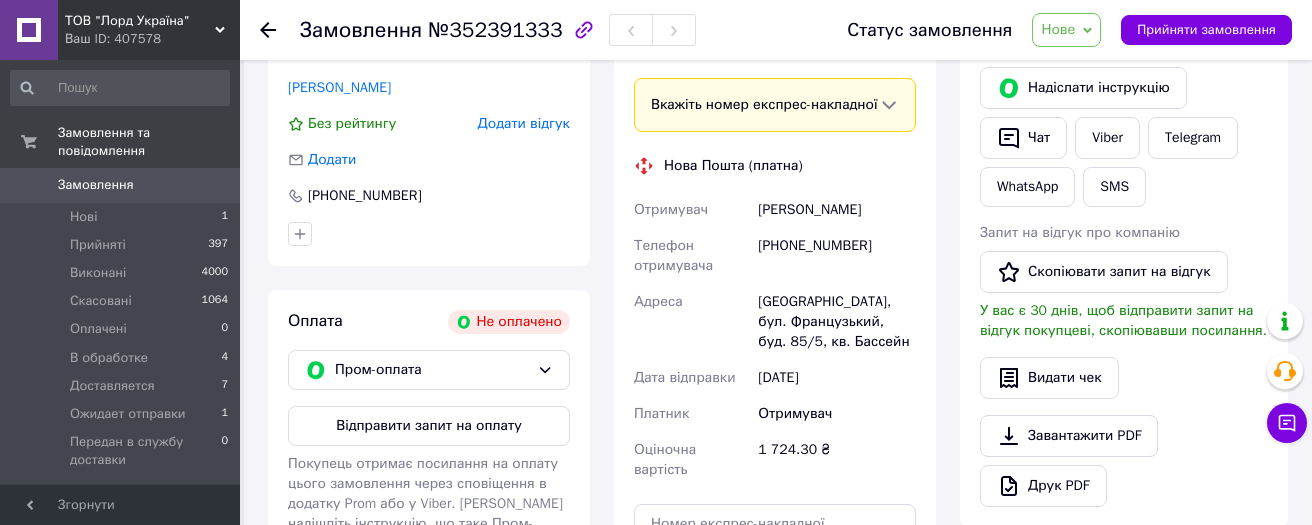 click on "Нове" at bounding box center (1066, 30) 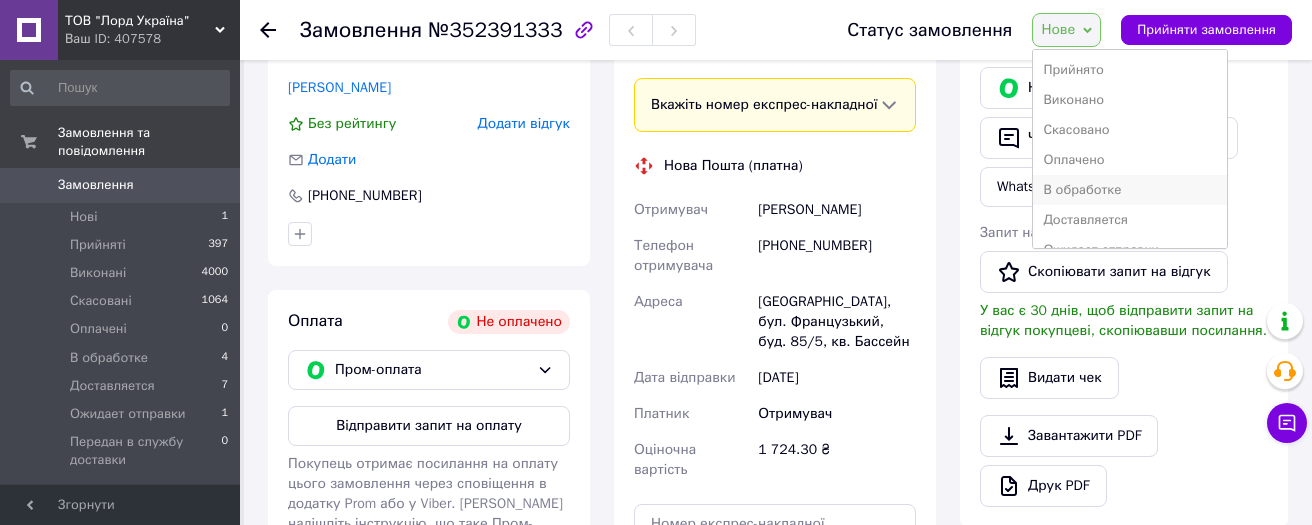 click on "В обработке" at bounding box center [1129, 190] 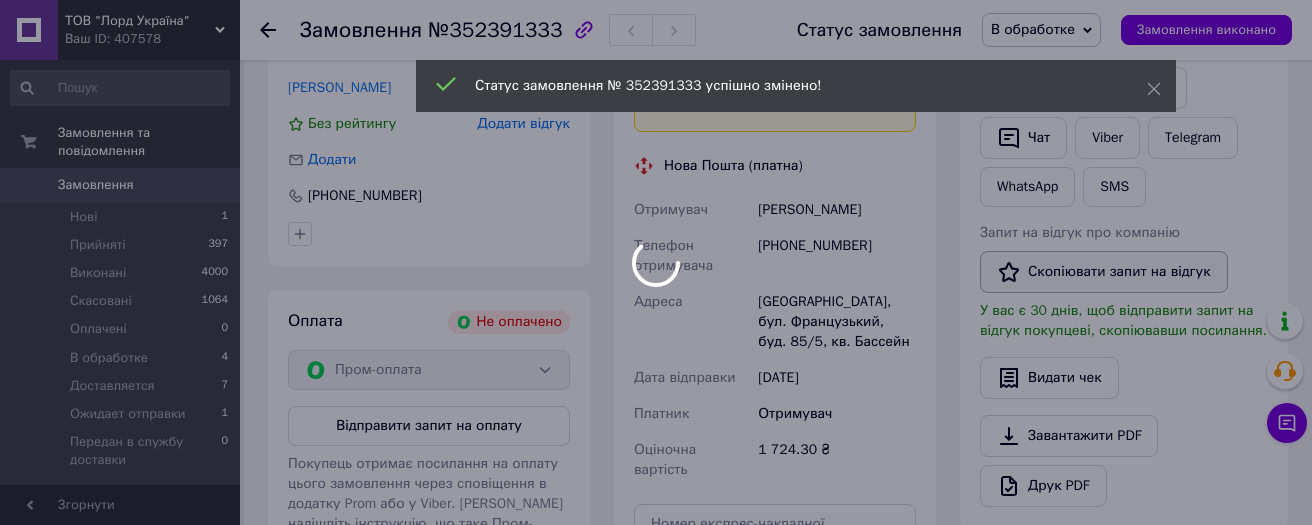 scroll, scrollTop: 482, scrollLeft: 0, axis: vertical 